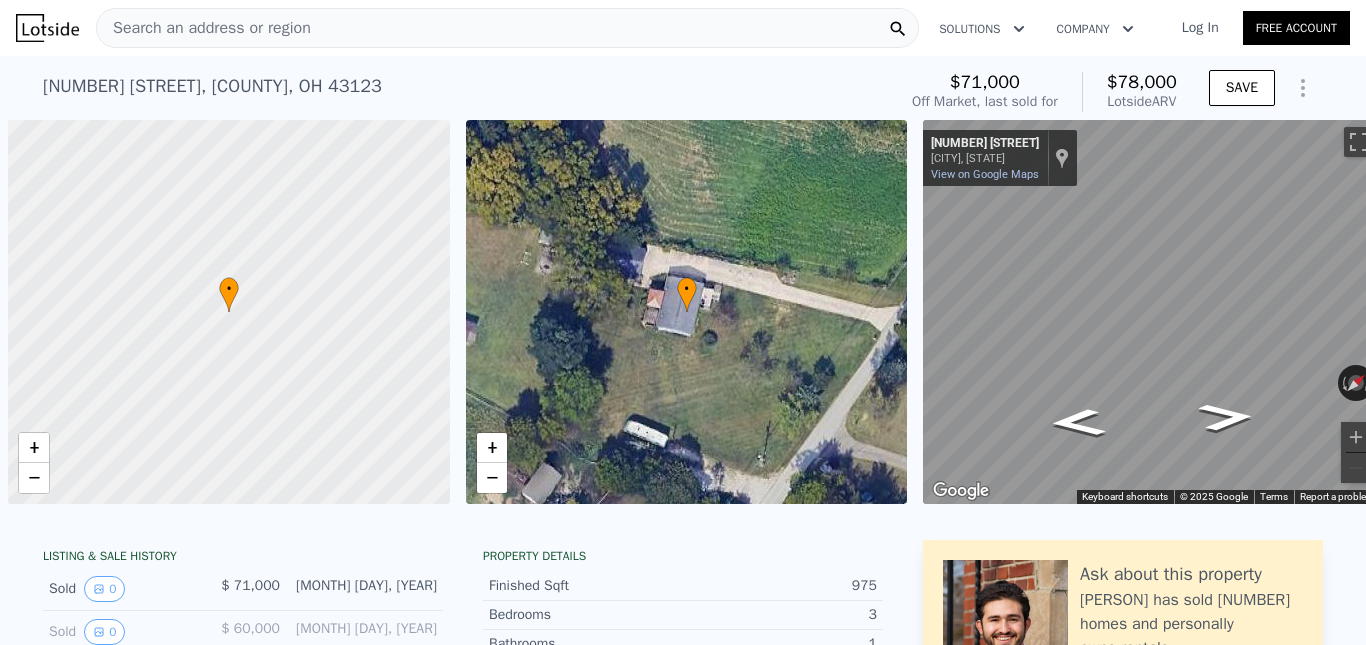 scroll, scrollTop: 0, scrollLeft: 0, axis: both 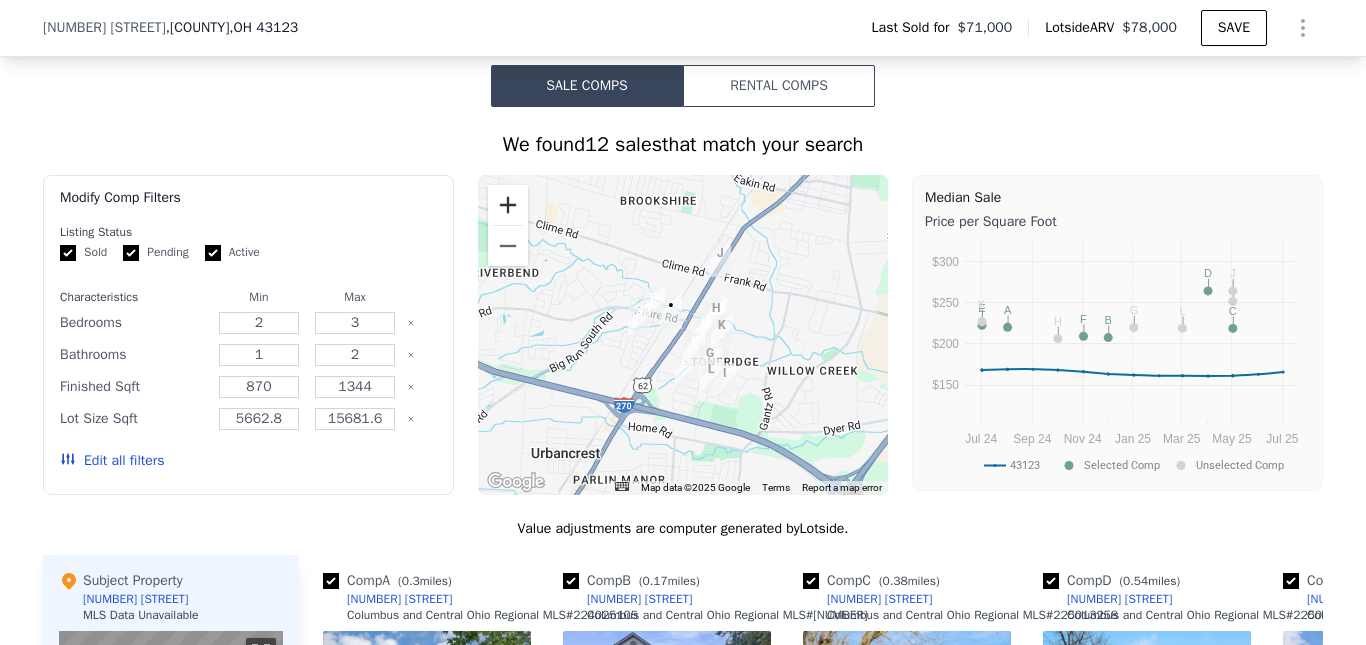 click at bounding box center (508, 205) 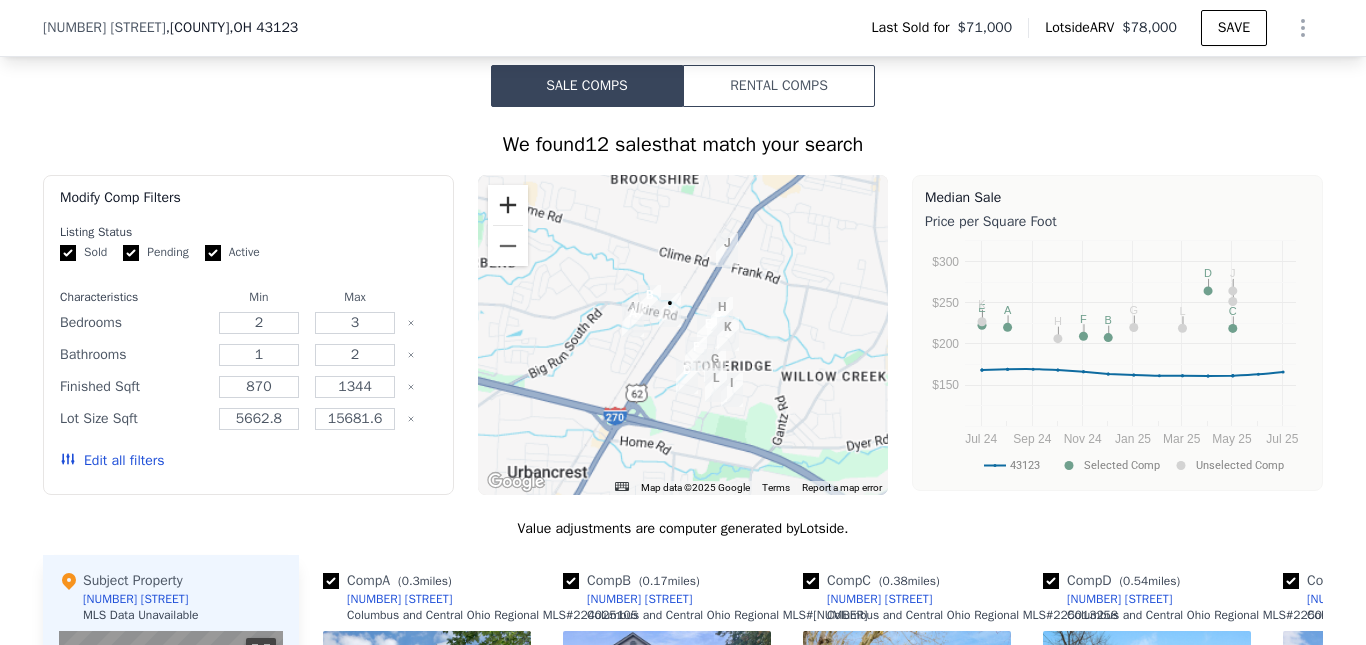click at bounding box center [508, 205] 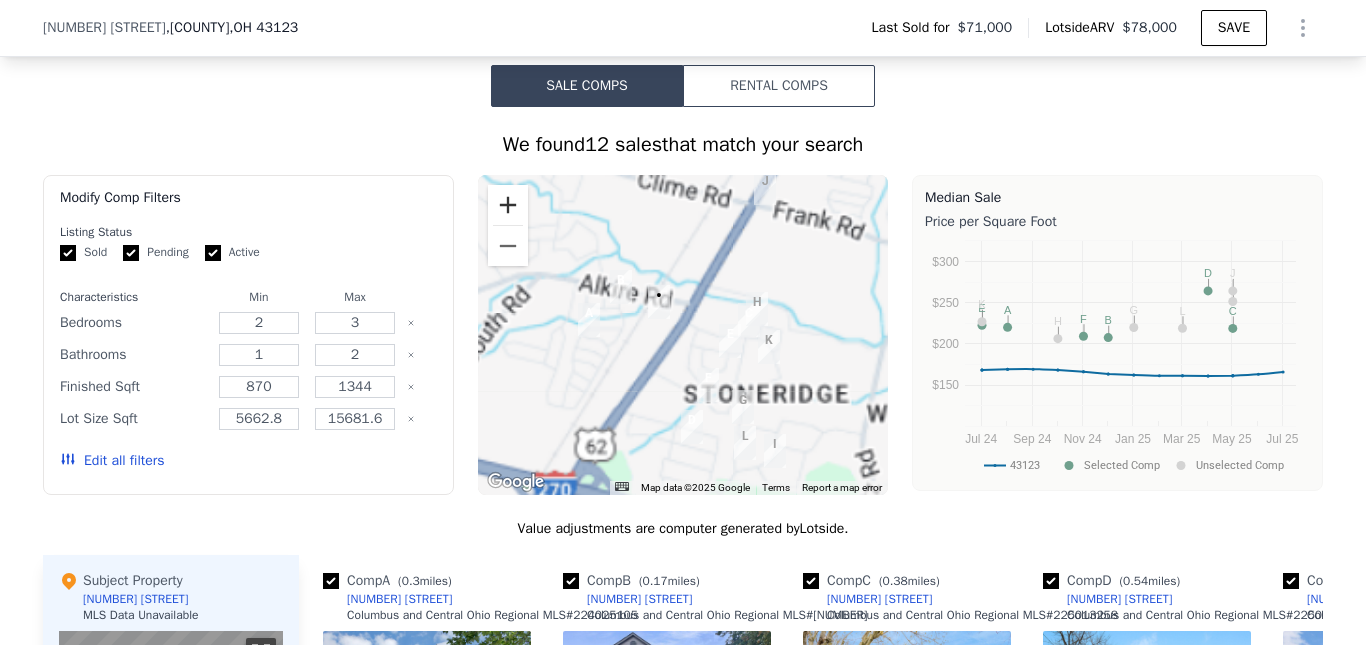 click at bounding box center (508, 205) 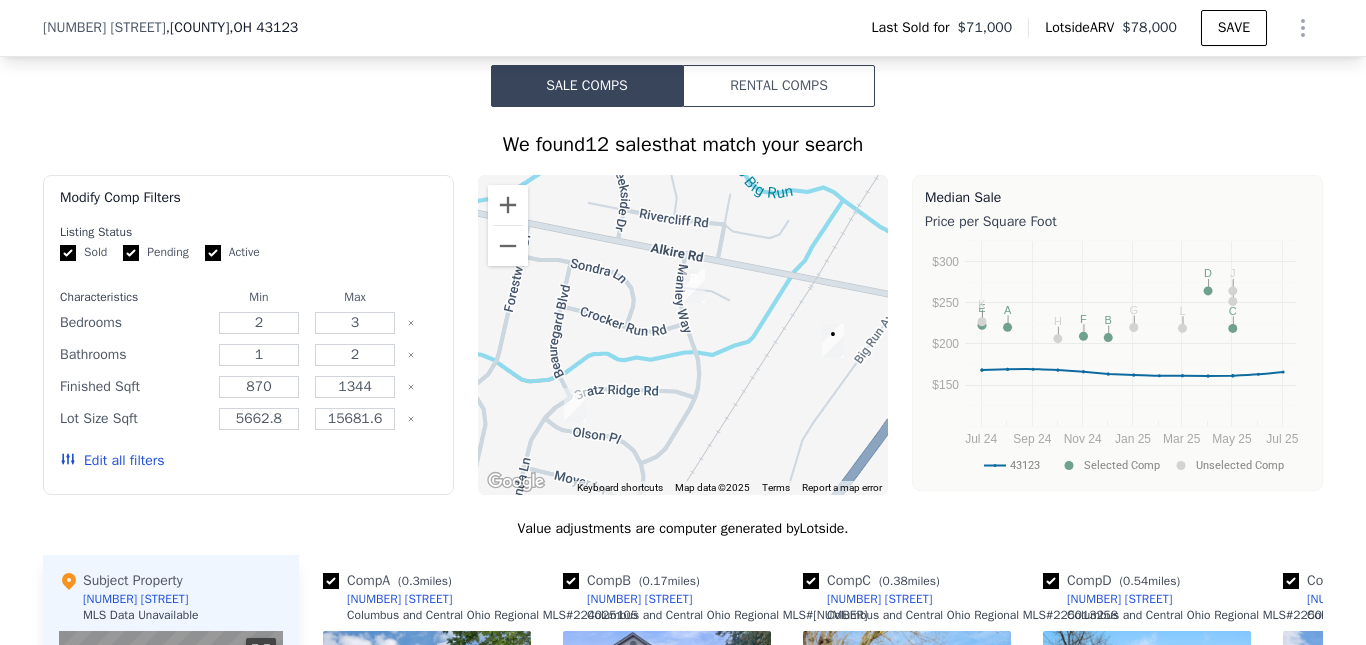 drag, startPoint x: 601, startPoint y: 363, endPoint x: 809, endPoint y: 427, distance: 217.62354 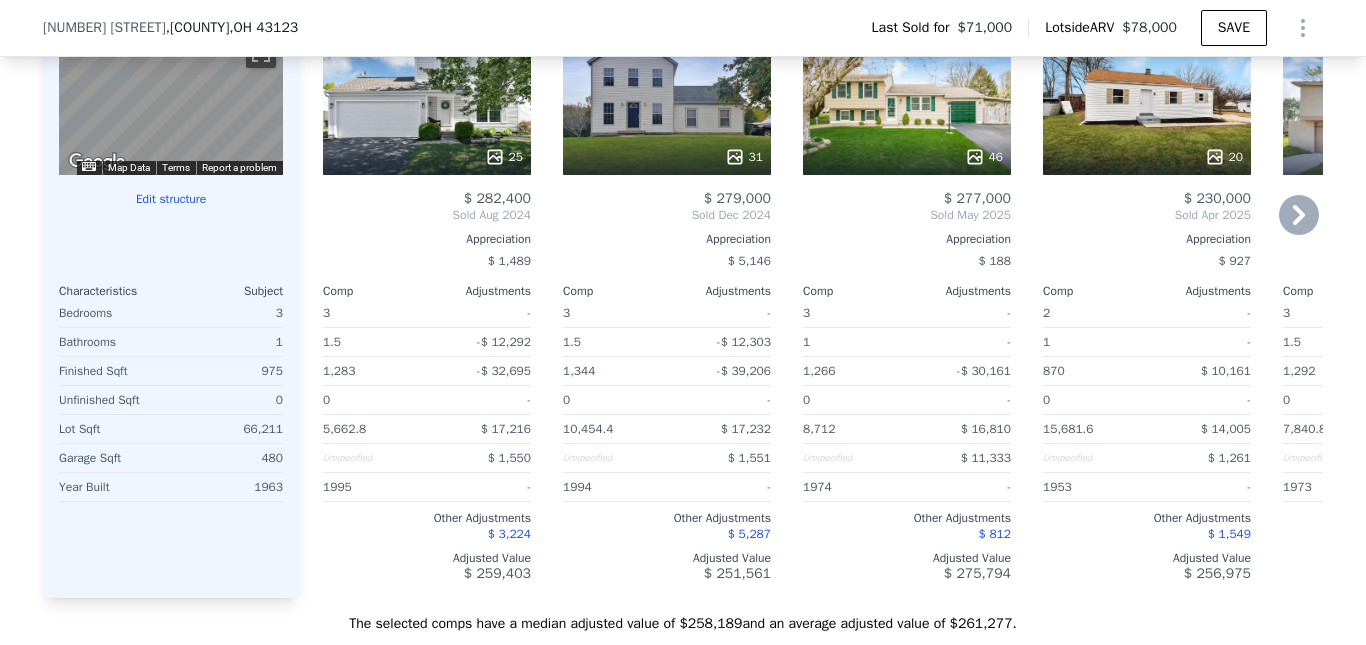 scroll, scrollTop: 1993, scrollLeft: 0, axis: vertical 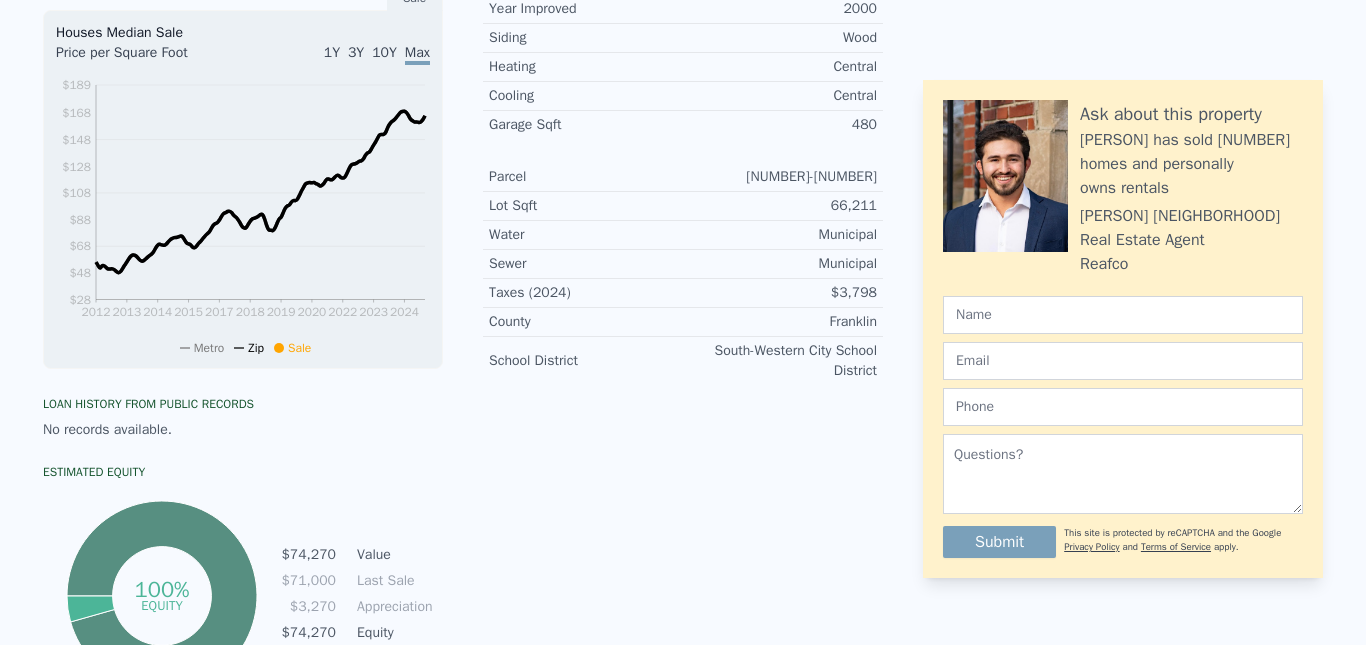 click on "Search an address or region" at bounding box center [204, -665] 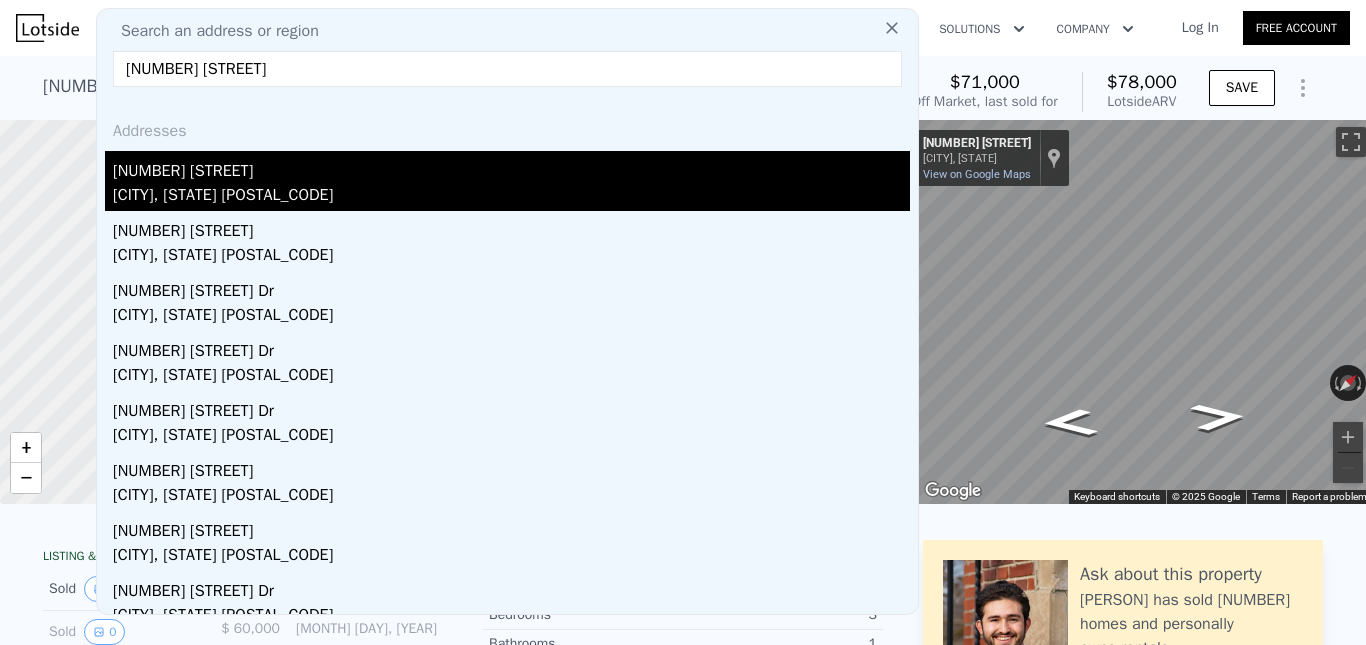 type on "[NUMBER] [STREET]" 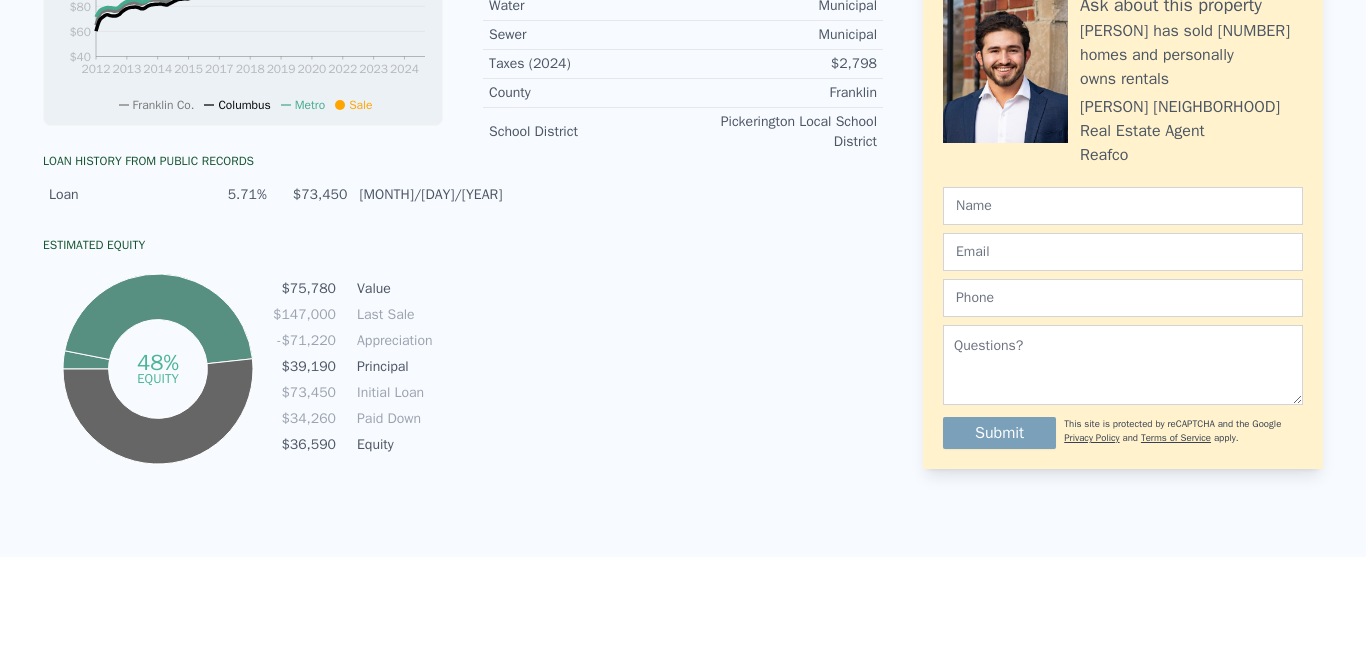 scroll, scrollTop: 0, scrollLeft: 0, axis: both 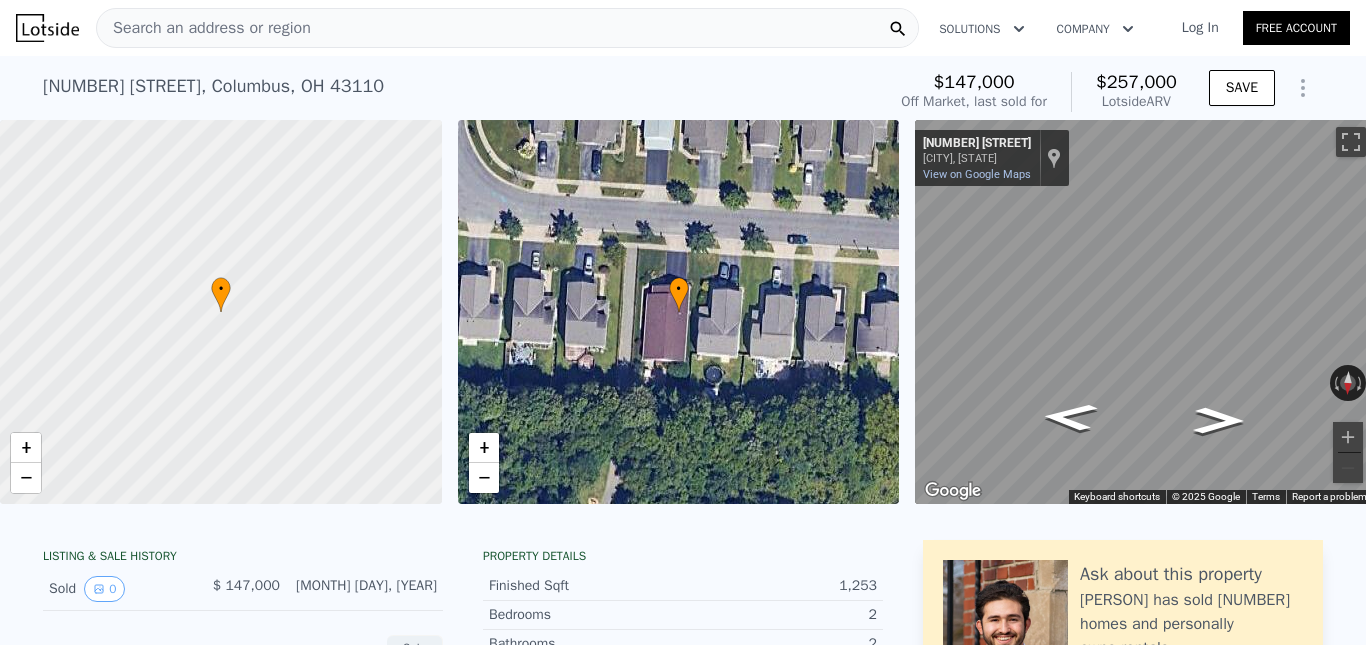 click on "Search an address or region" at bounding box center [507, 28] 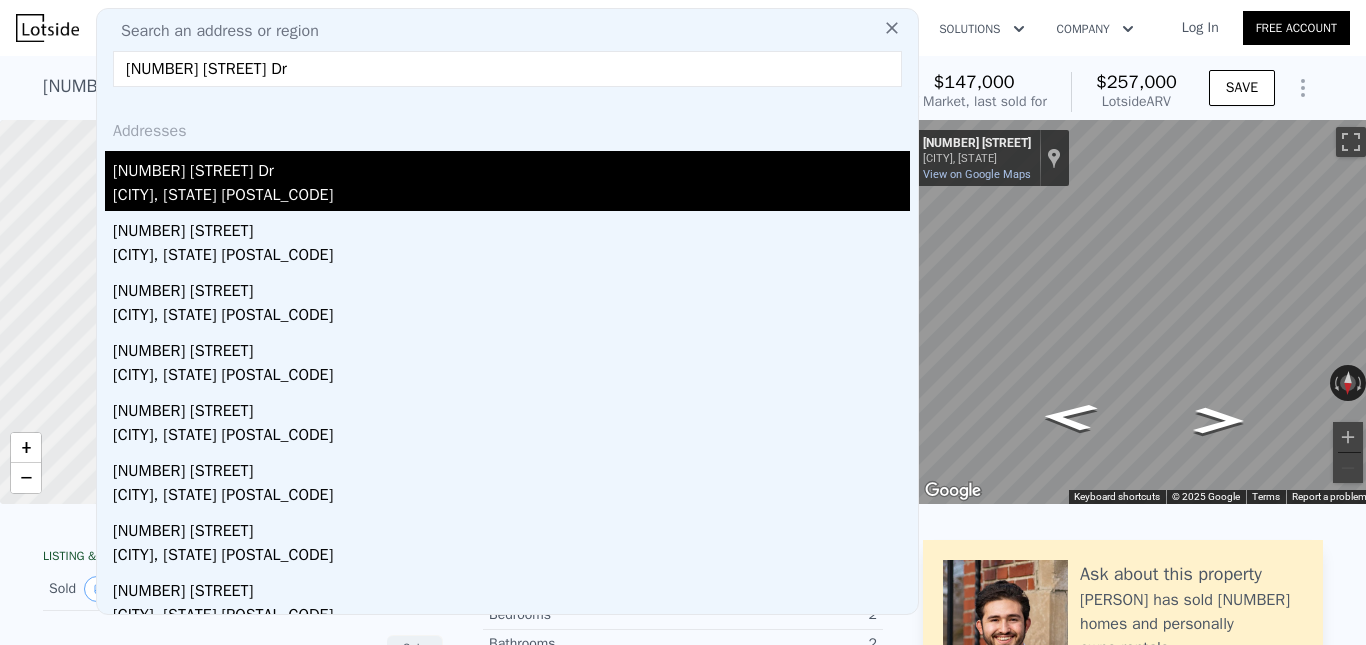type on "[NUMBER] [STREET] Dr" 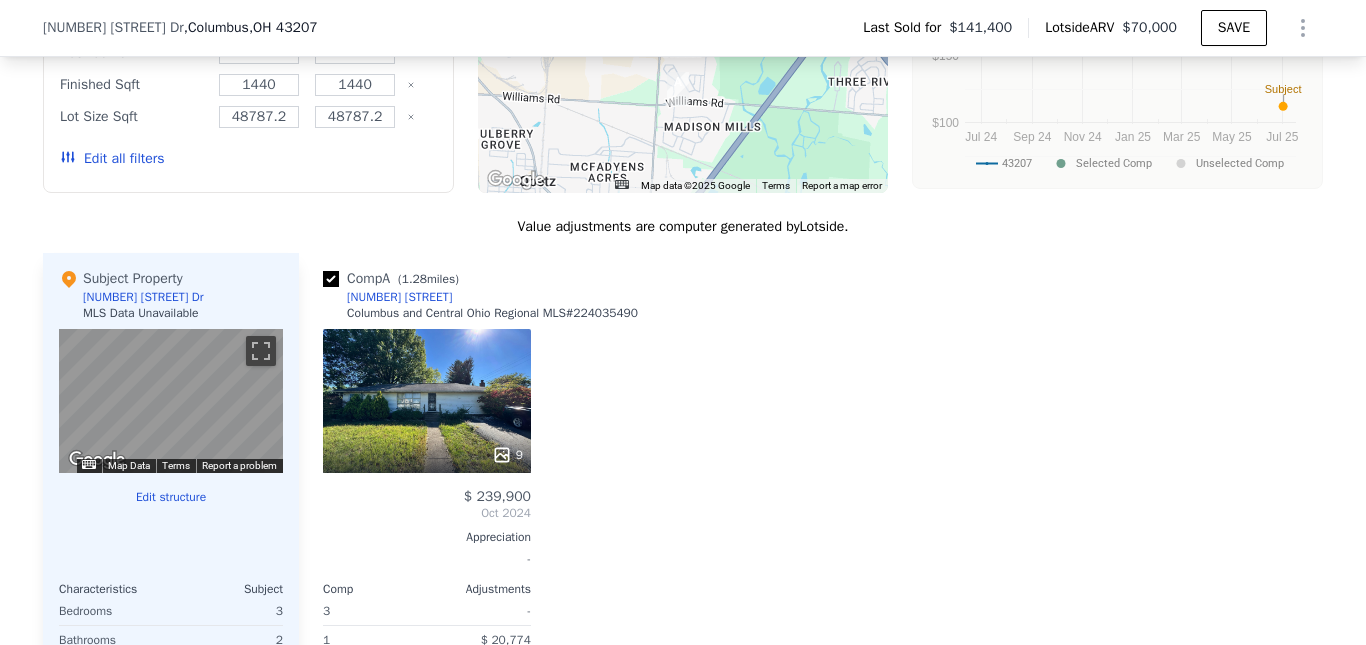 scroll, scrollTop: 1518, scrollLeft: 0, axis: vertical 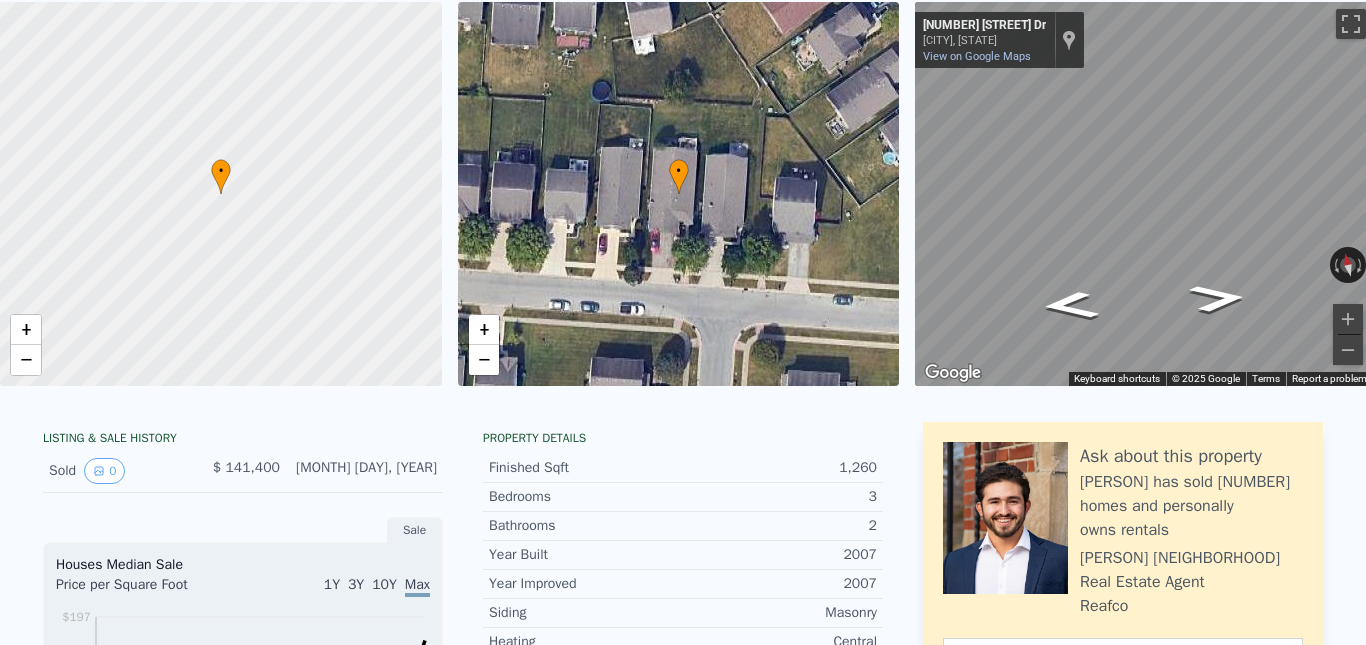 click on "Search an address or region" at bounding box center (507, -90) 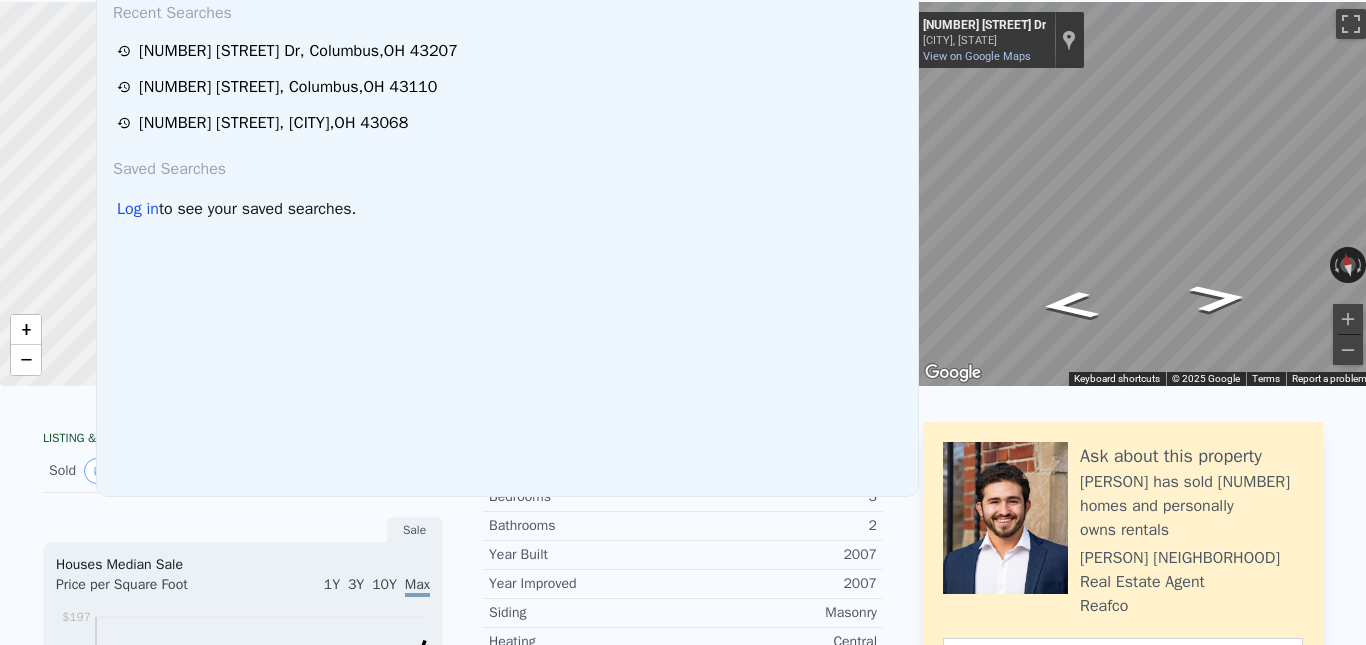 scroll, scrollTop: 0, scrollLeft: 0, axis: both 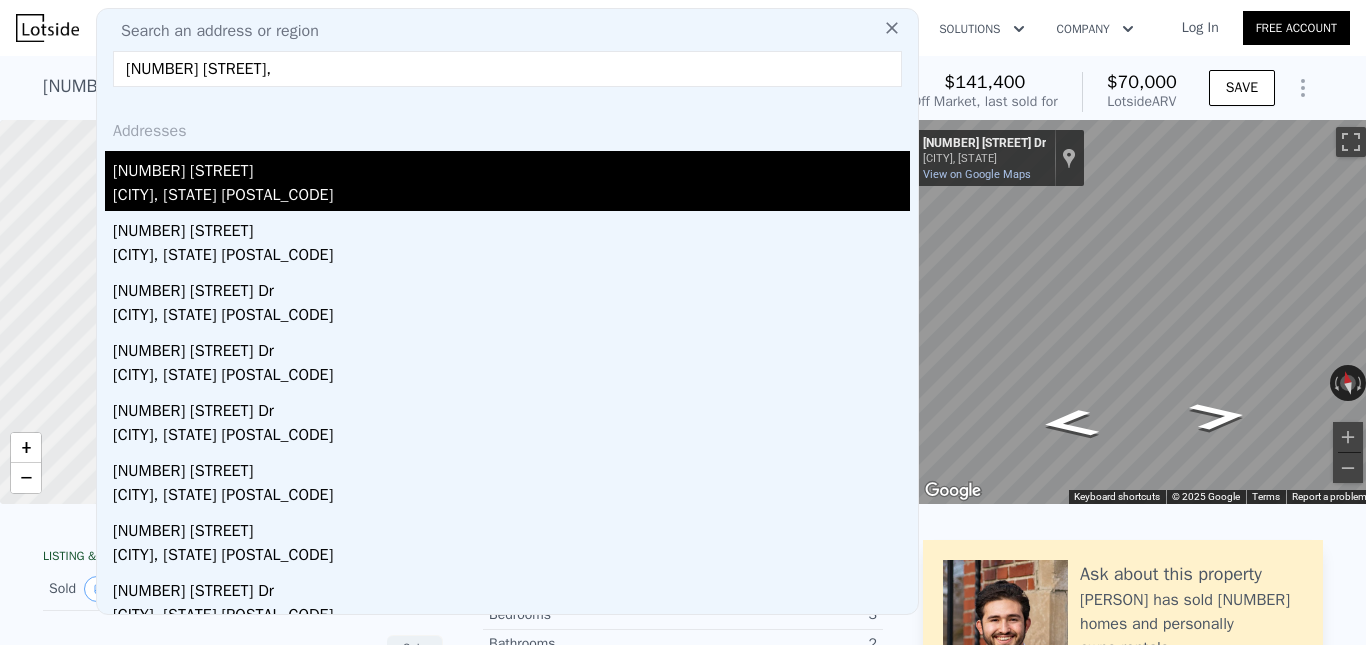 type on "[NUMBER] [STREET]," 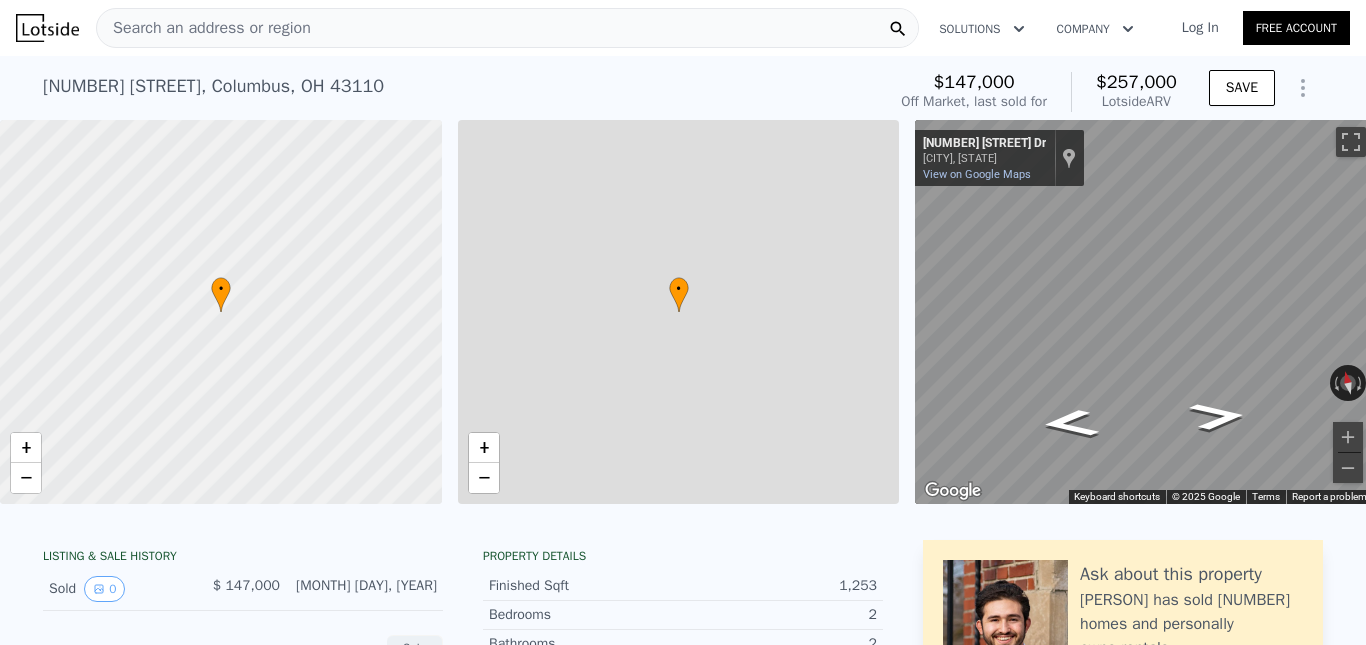 type on "2.5" 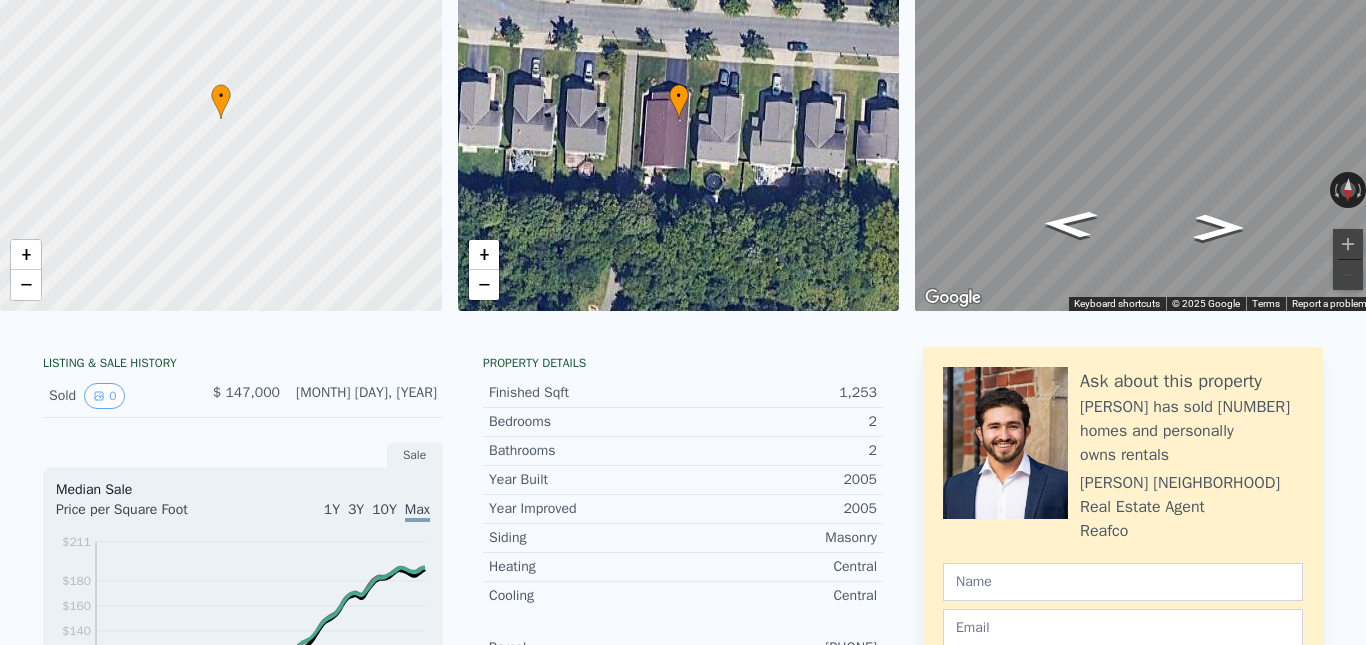 scroll, scrollTop: 0, scrollLeft: 0, axis: both 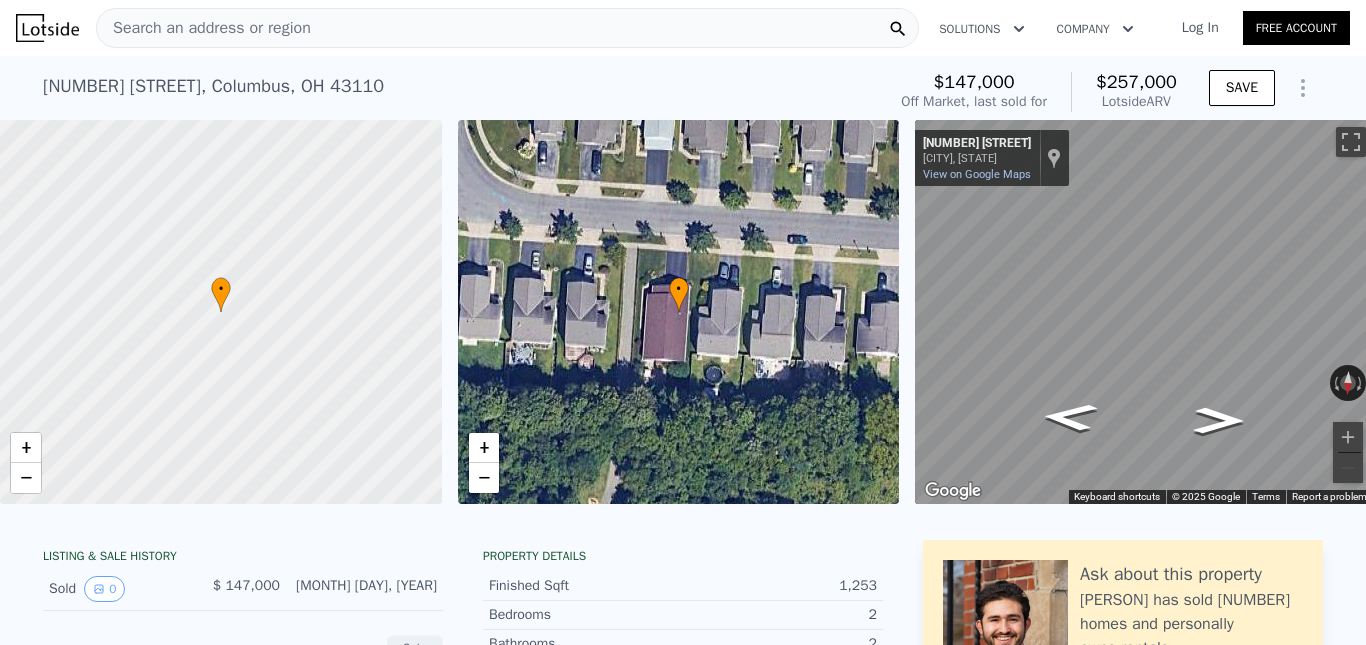 click on "Search an address or region" at bounding box center [507, 28] 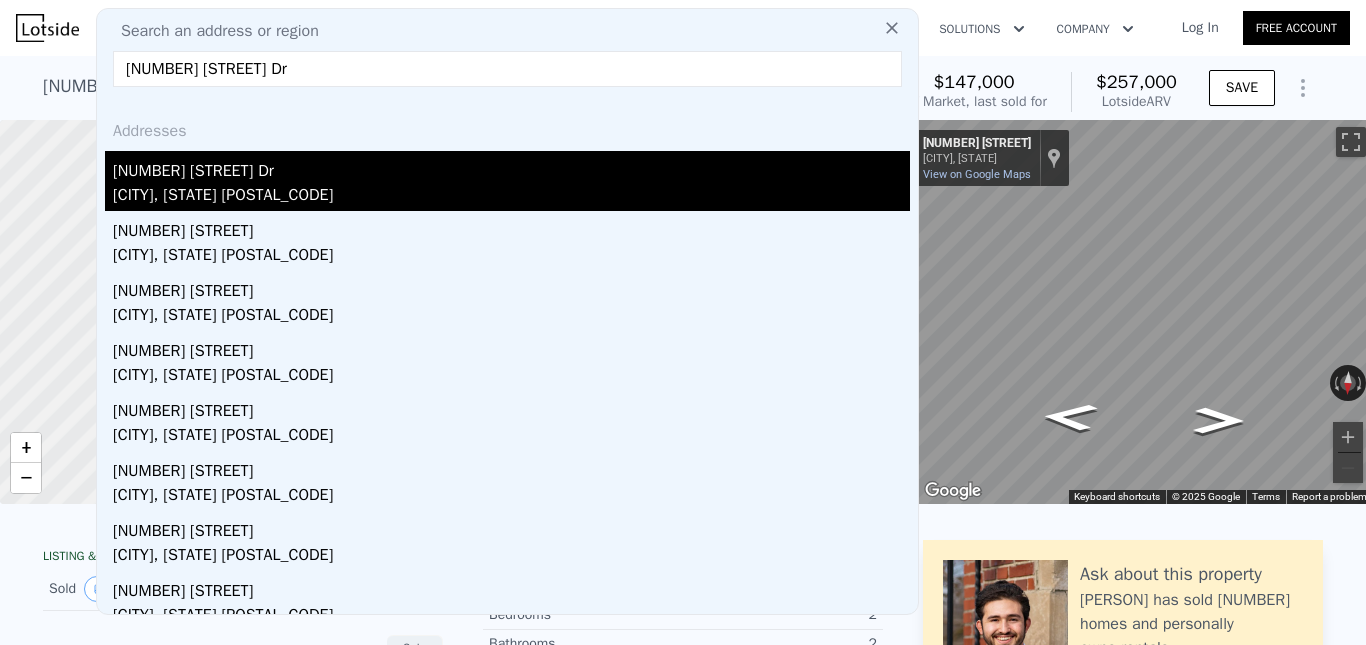 type on "[NUMBER] [STREET] Dr" 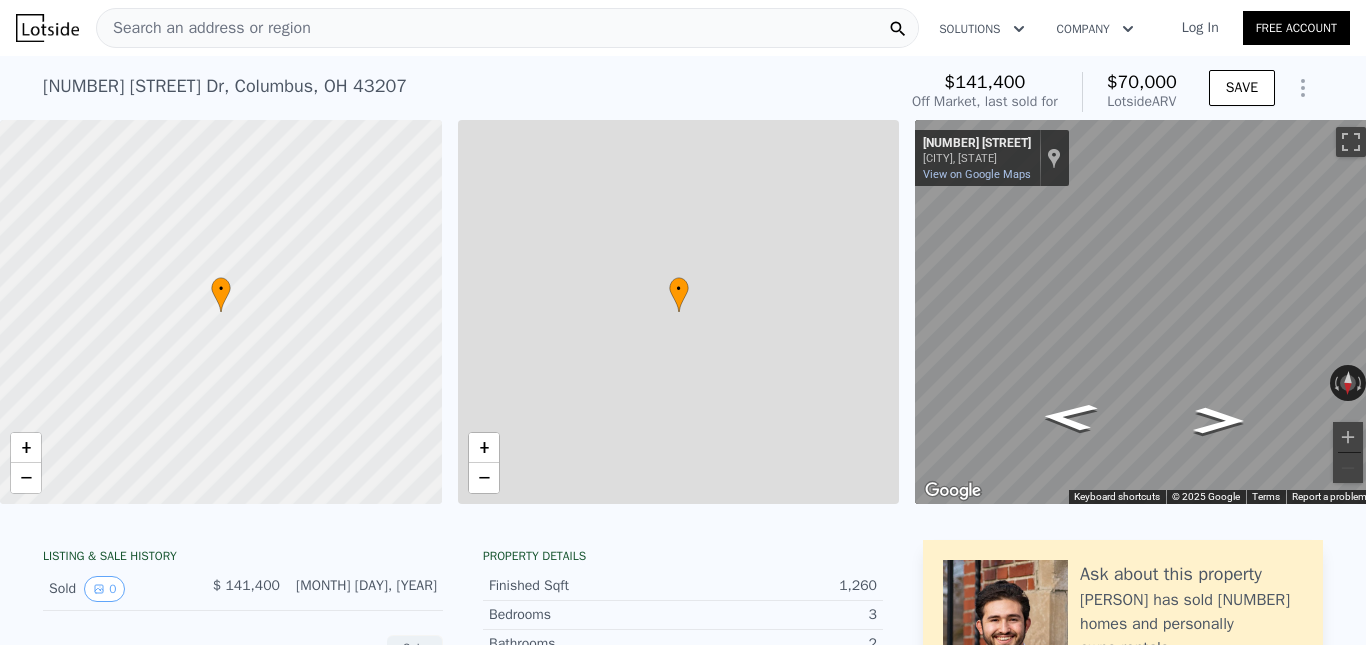 type on "$ 70,000" 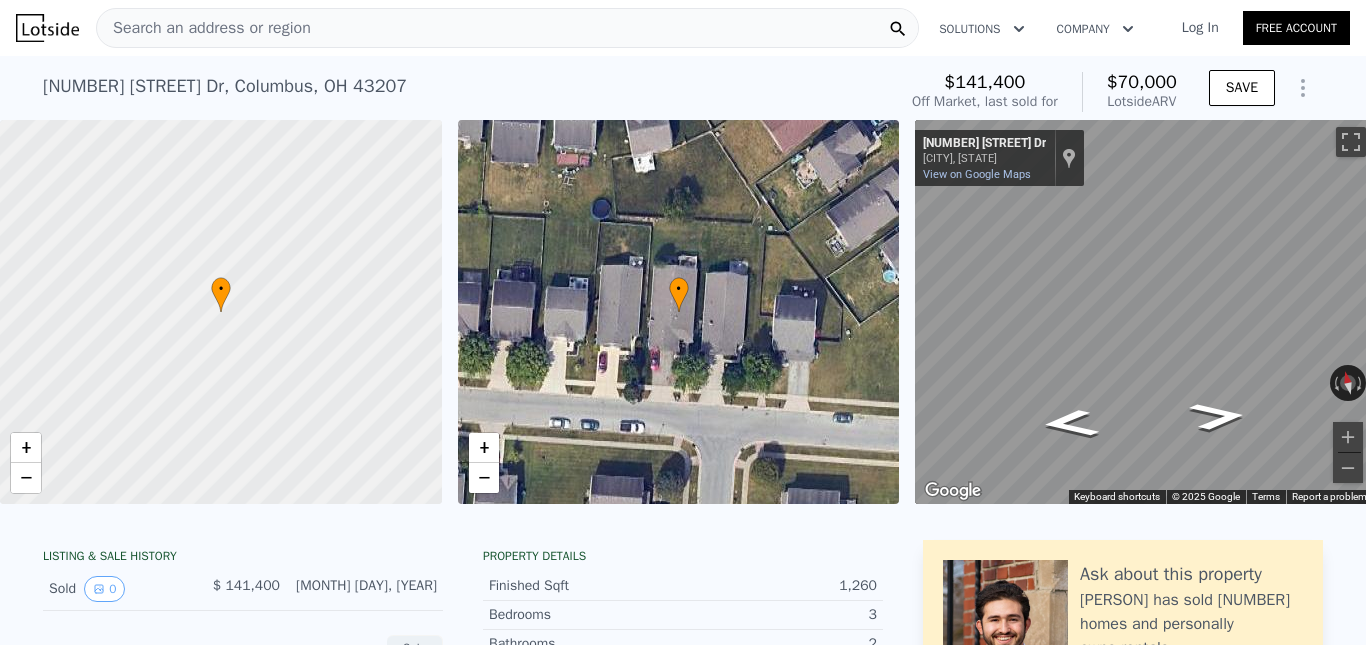 click on "Search an address or region" at bounding box center (507, 28) 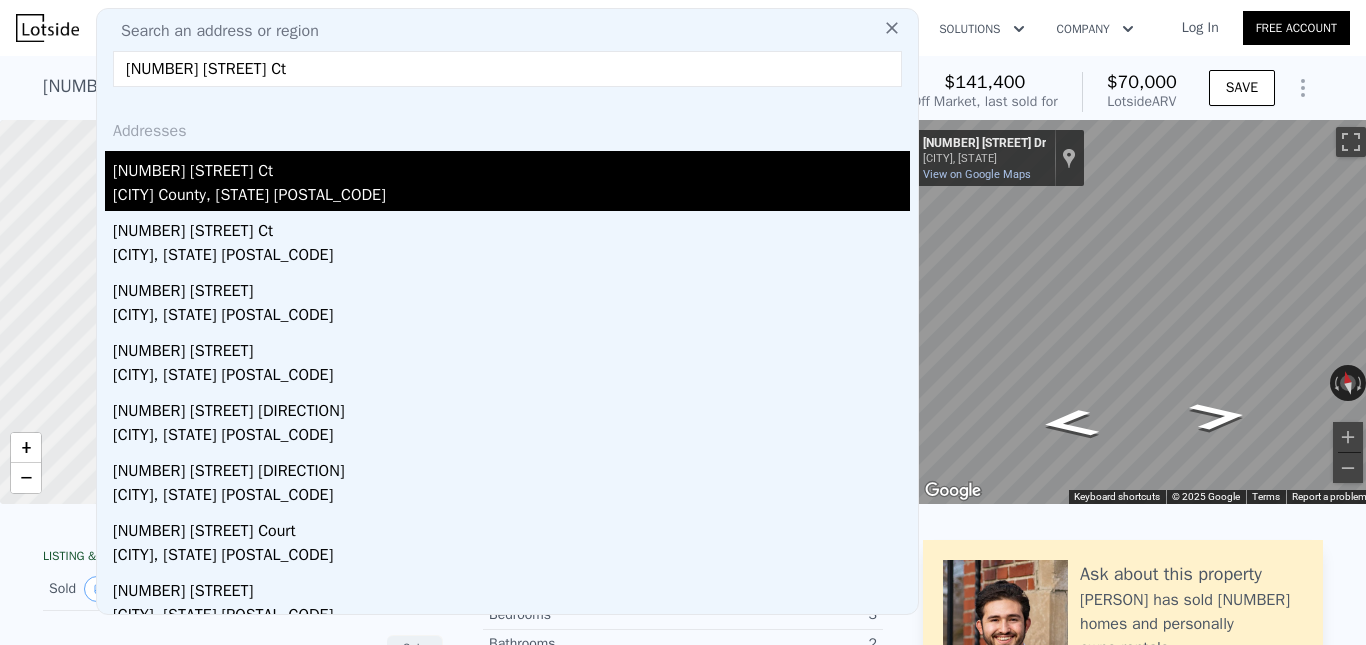 type on "[NUMBER] [STREET] Ct" 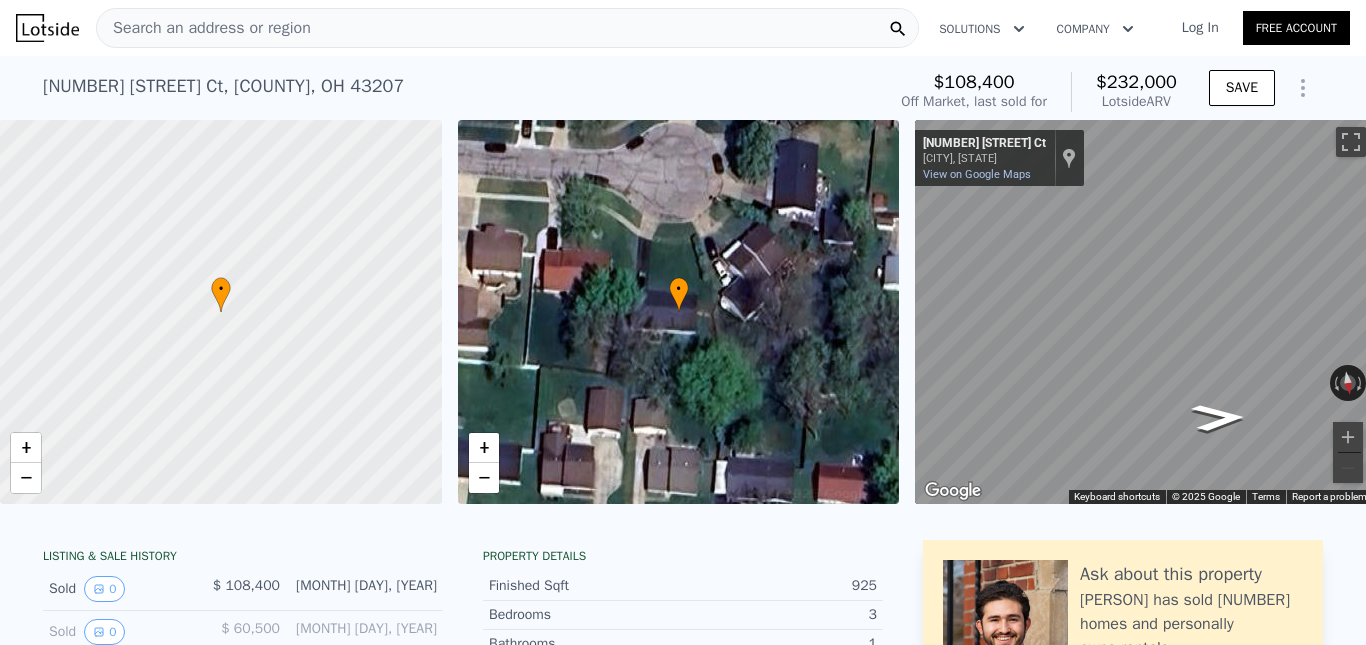 click on "Search an address or region" at bounding box center [204, 28] 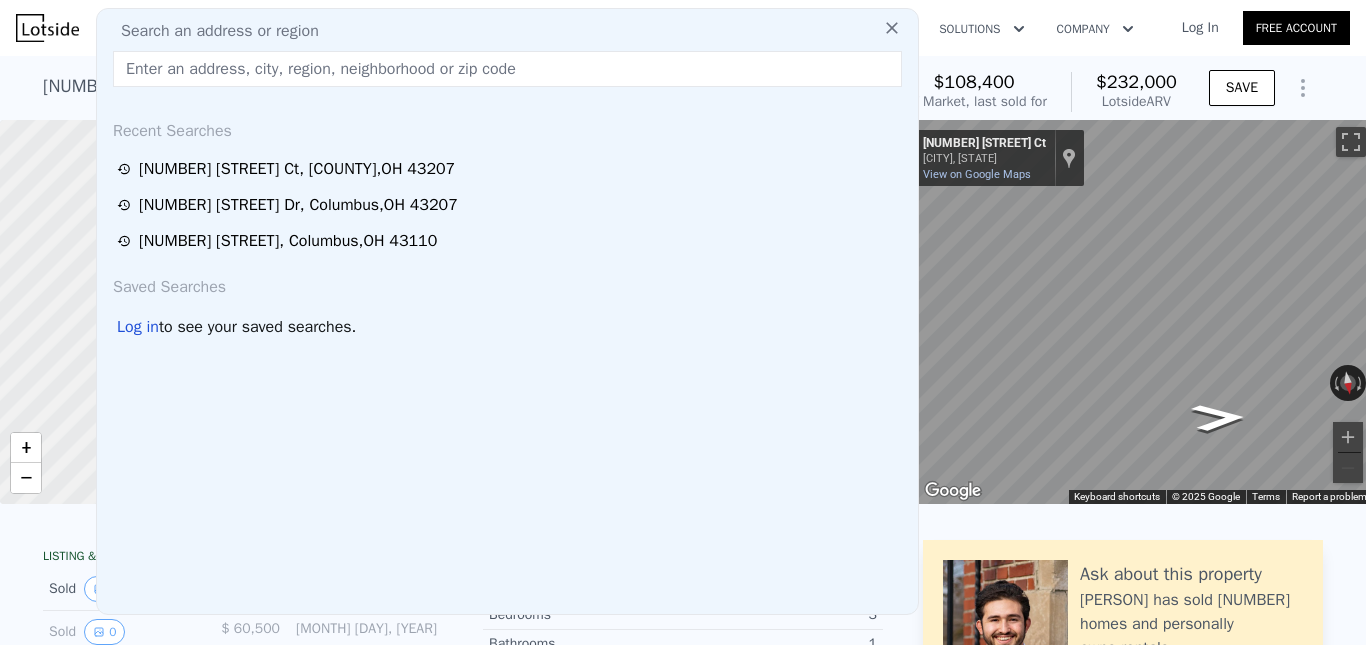 click on "Search an address or region" at bounding box center [212, 31] 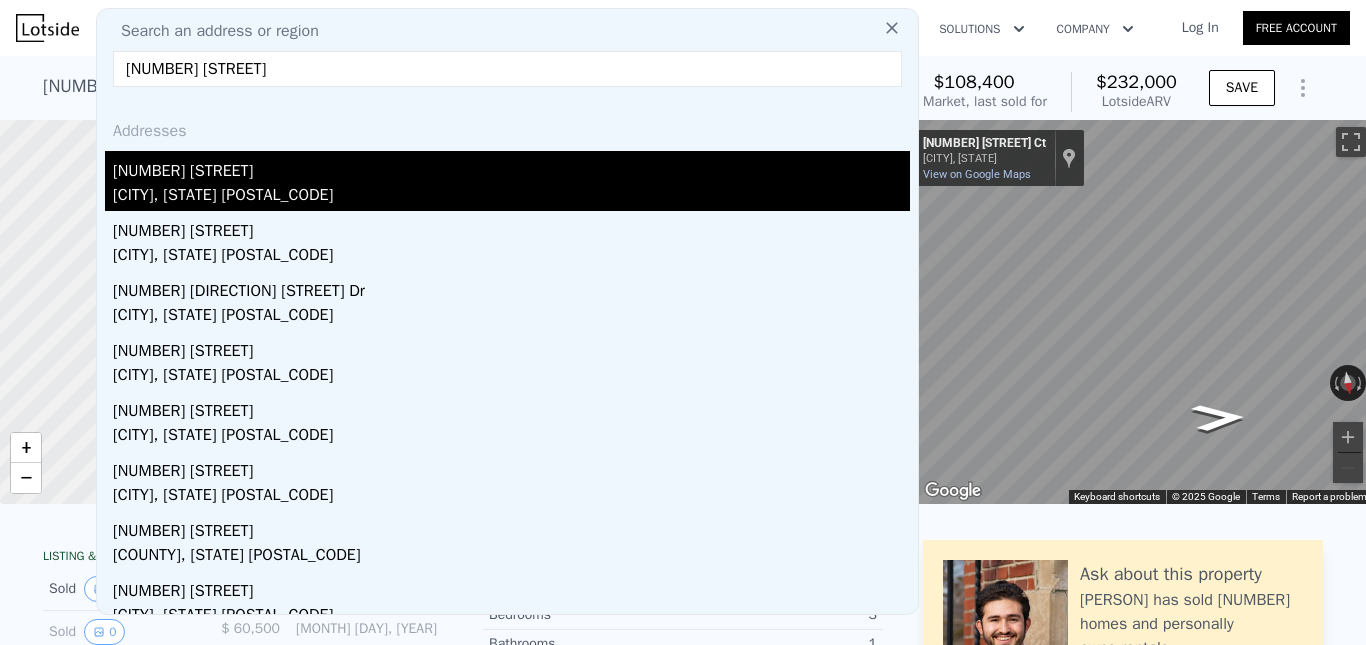 type on "[NUMBER] [STREET]" 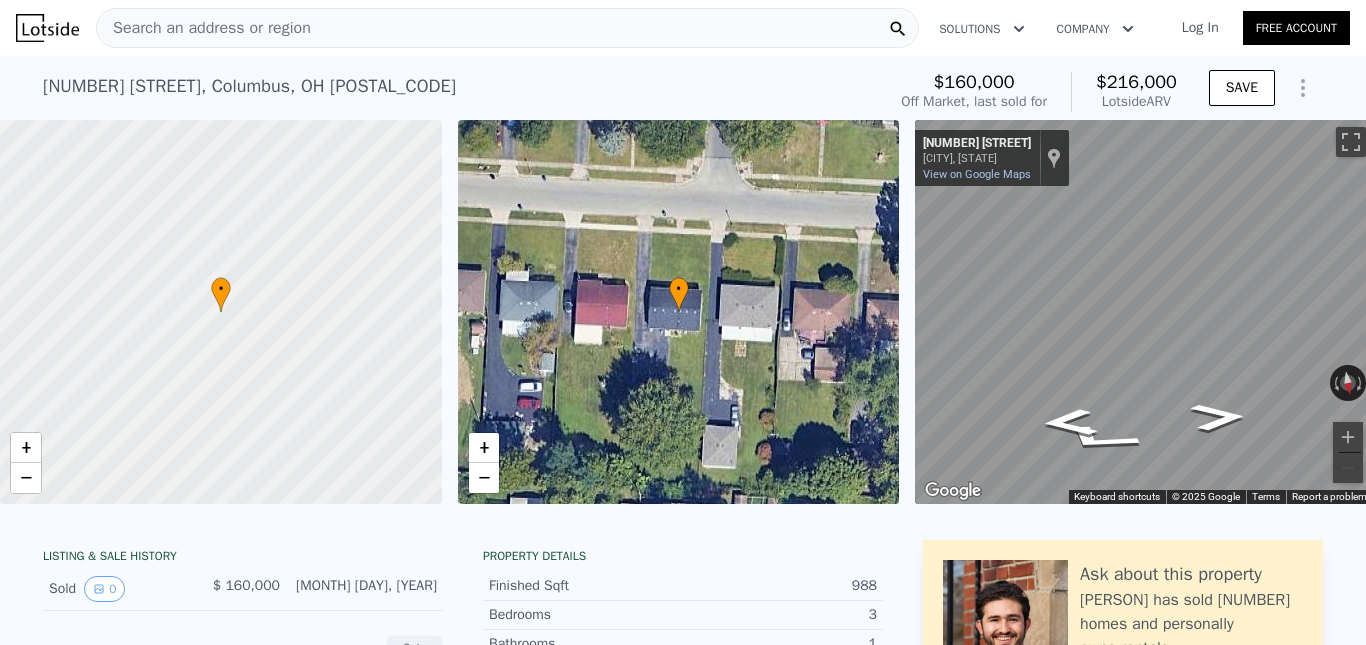 click on "Search an address or region" at bounding box center (204, 28) 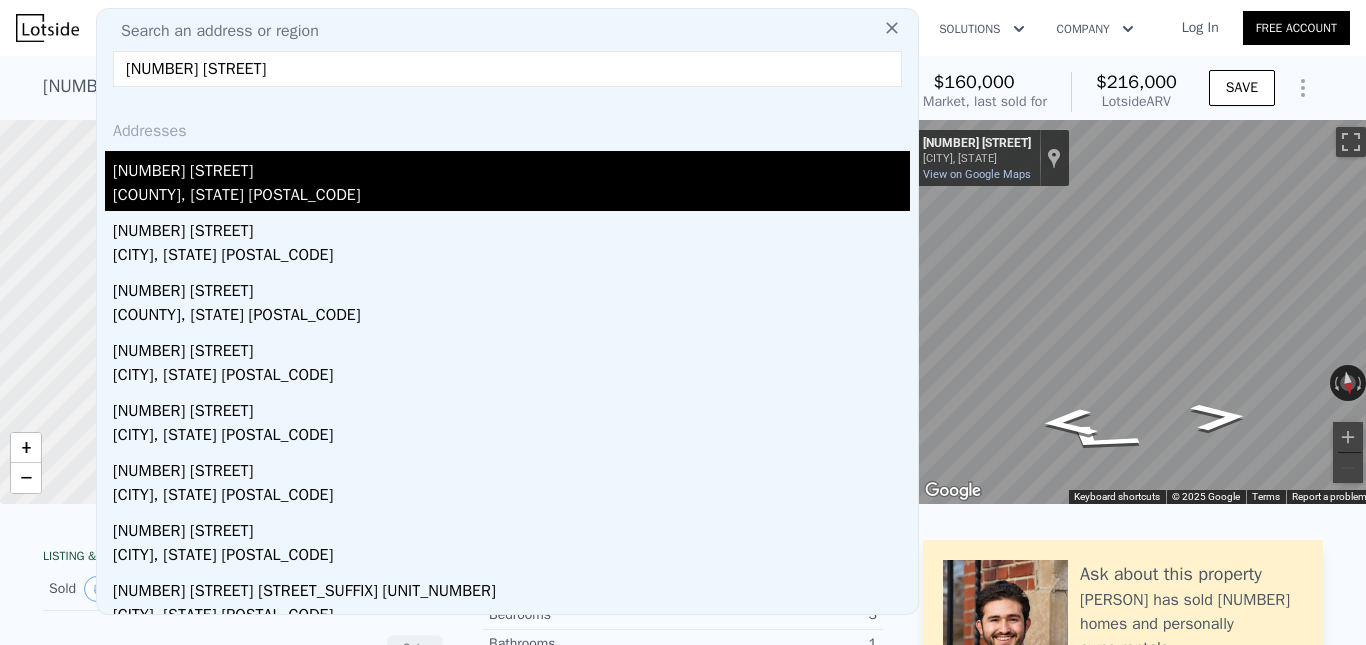 type on "[NUMBER] [STREET]" 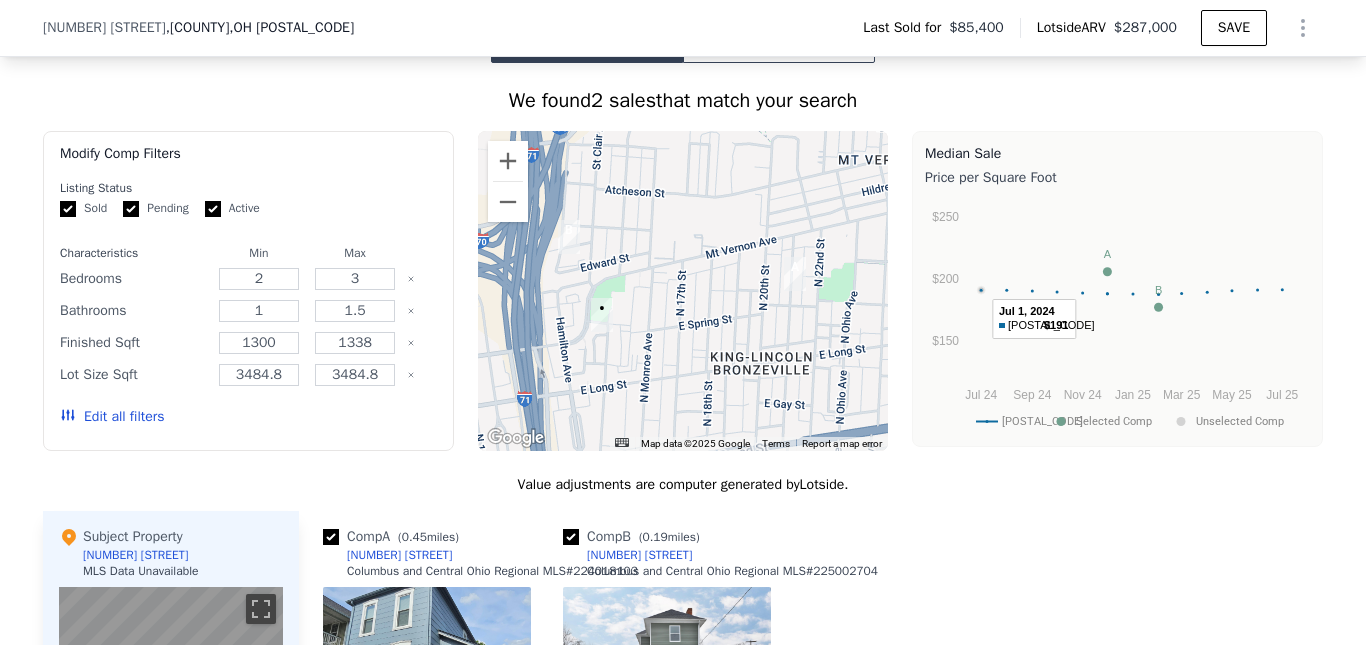 scroll, scrollTop: 1693, scrollLeft: 0, axis: vertical 